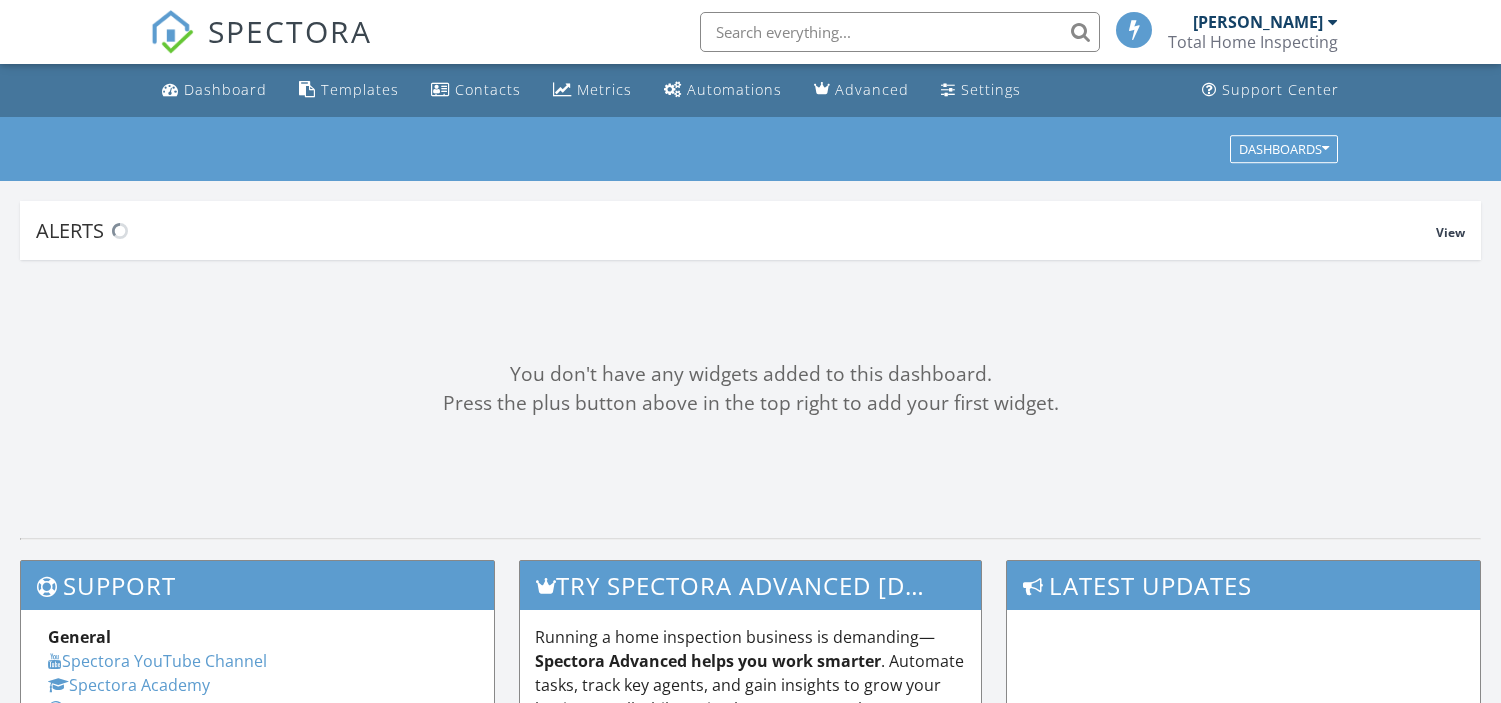 scroll, scrollTop: 0, scrollLeft: 0, axis: both 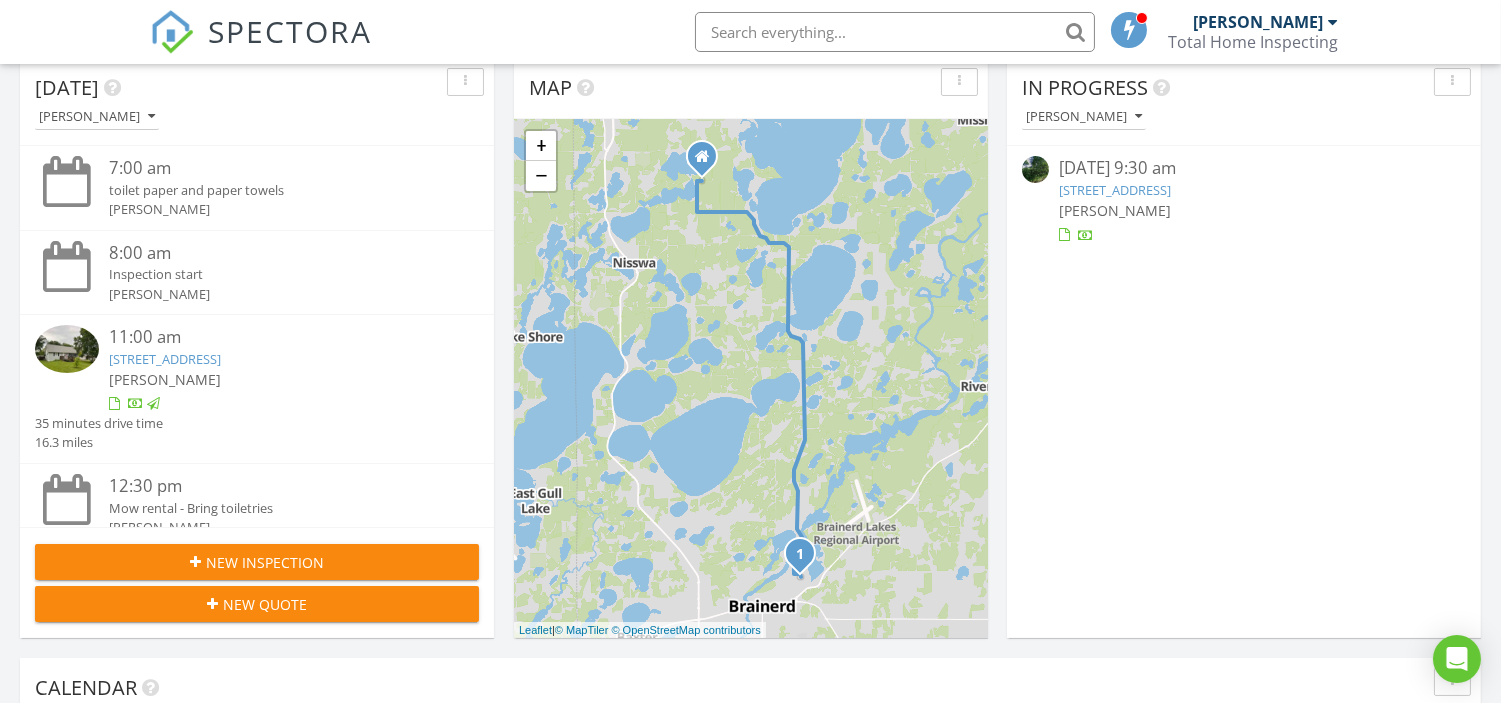 click on "11614 Birchcrest Dr, Brainerd, MN 56401" at bounding box center [1115, 190] 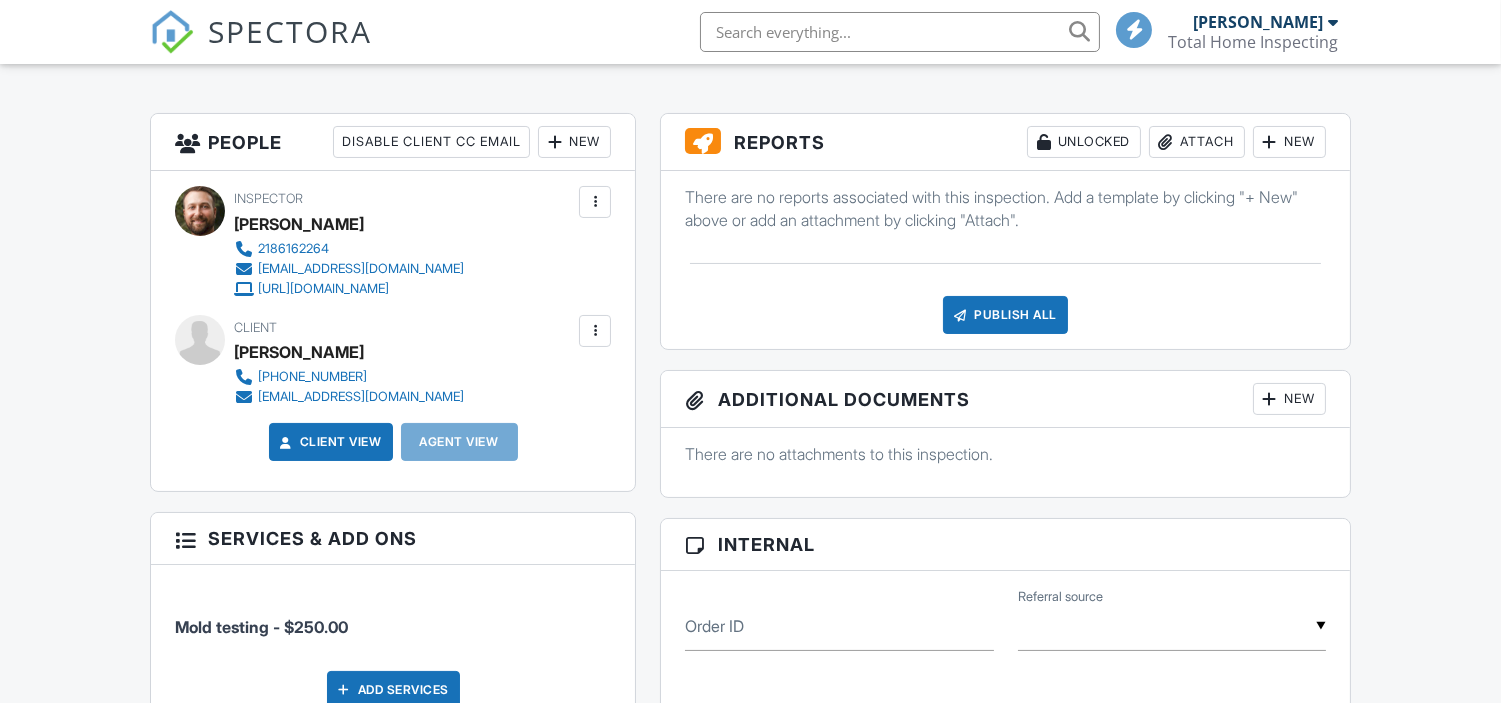 scroll, scrollTop: 333, scrollLeft: 0, axis: vertical 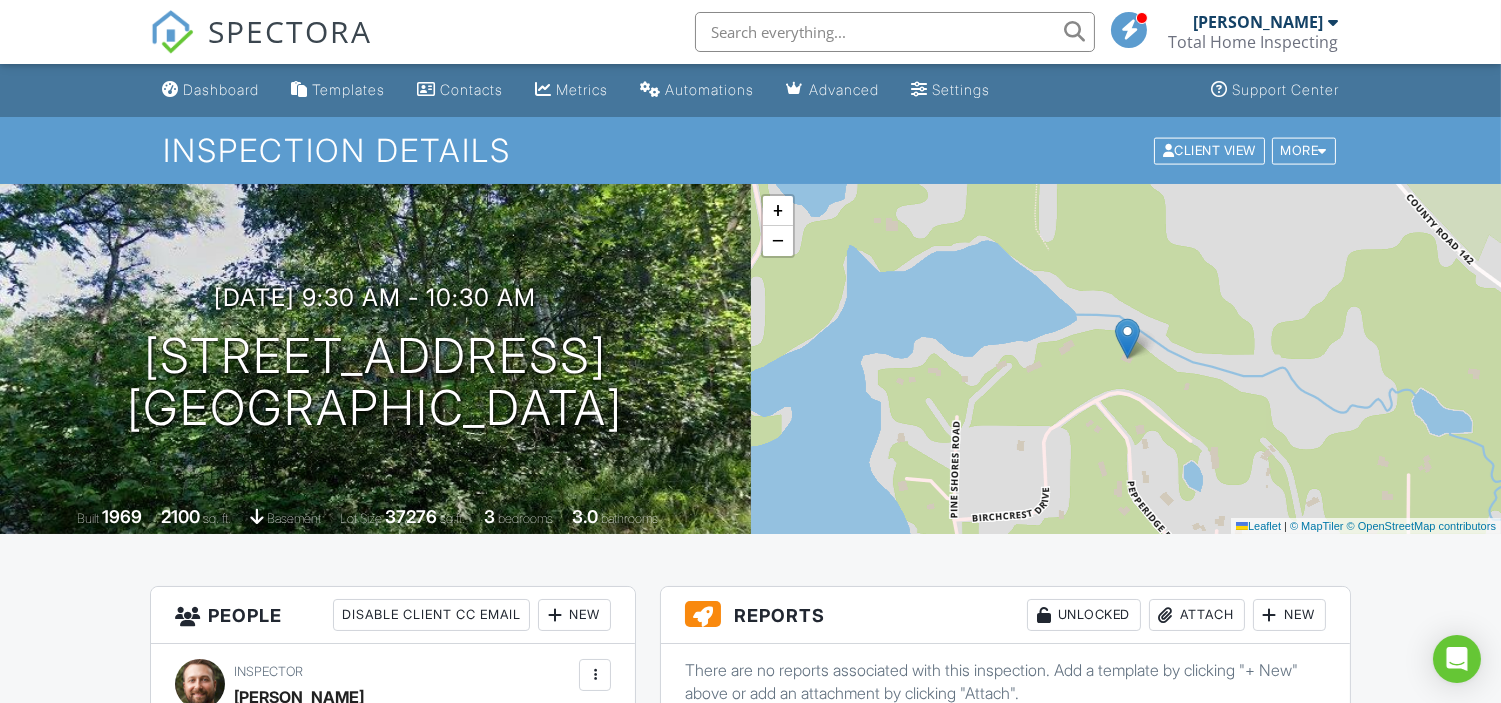 drag, startPoint x: 246, startPoint y: 91, endPoint x: 301, endPoint y: 205, distance: 126.57409 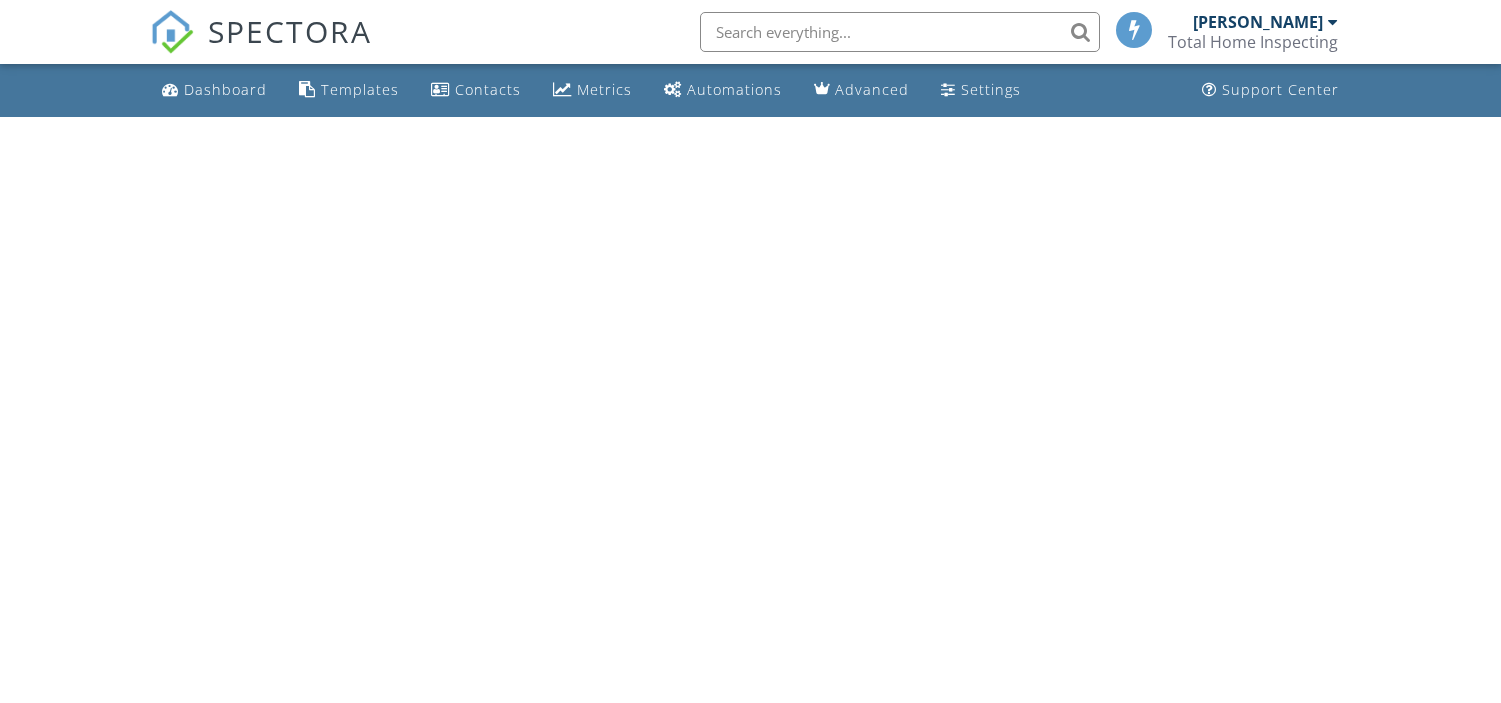 scroll, scrollTop: 0, scrollLeft: 0, axis: both 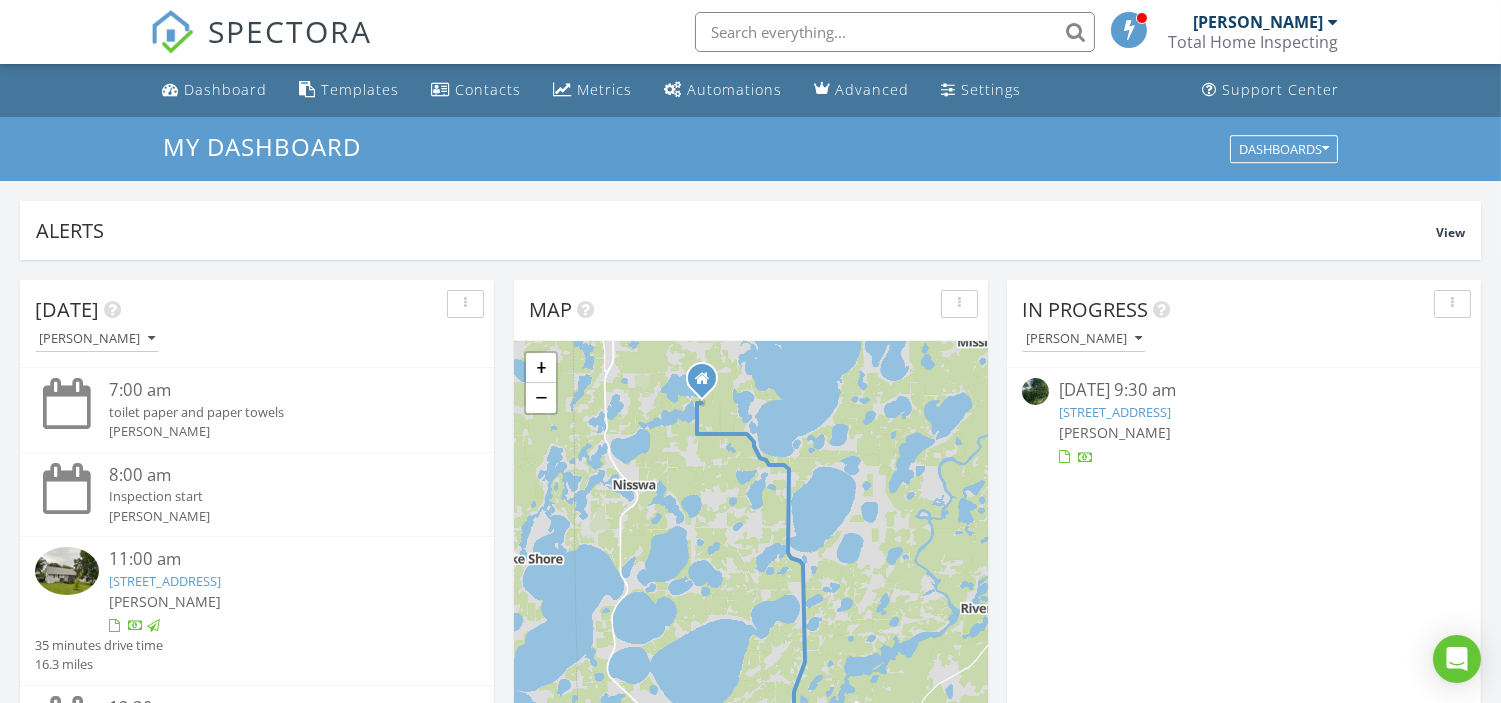 click on "Today
Tyler Wittwer
7:00 am
toilet paper and paper towels
Tyler Wittwer
8:00 am
Inspection start
Tyler Wittwer
11:00 am
1219 10th Ave NE, Brainerd, MN 56401
Tyler Wittwer
35 minutes drive time   16.3 miles           12:30 pm
Mow rental - Bring toiletries
Tyler Wittwer
6:00 pm
Inspections warranties for week
Tyler Wittwer
7:00 pm
Propane tank
Tyler Wittwer
New Inspection     New Quote         Map               1 + − Red Pine Drive, County Road 3 26.2 km, 35 min Head west on Sunset Valley Road 250 m Turn left to stay on Sunset Valley Road 1.5 km Turn left onto Old Hwy 18 2.5 km 0 m" at bounding box center (750, 1170) 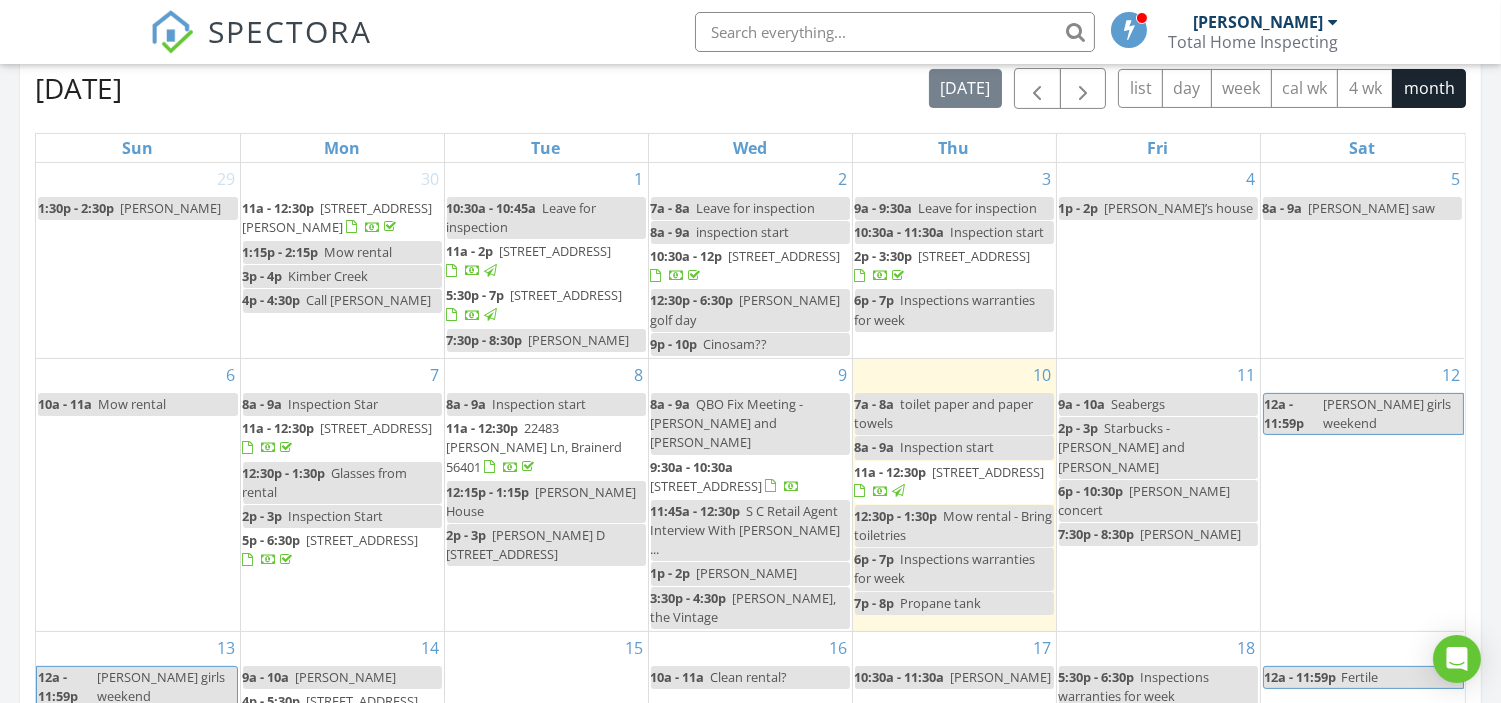 scroll, scrollTop: 111, scrollLeft: 0, axis: vertical 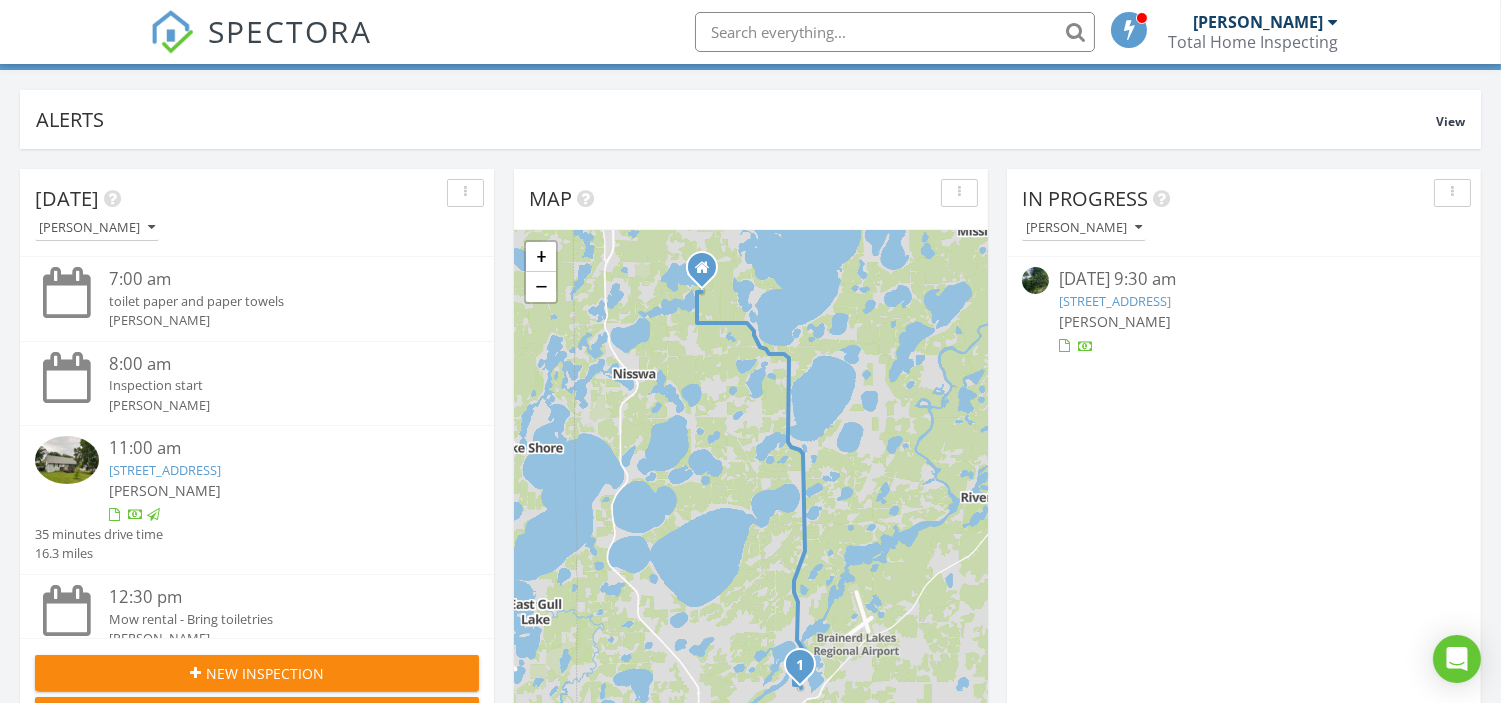 click on "07/09/25 9:30 am" at bounding box center (1244, 279) 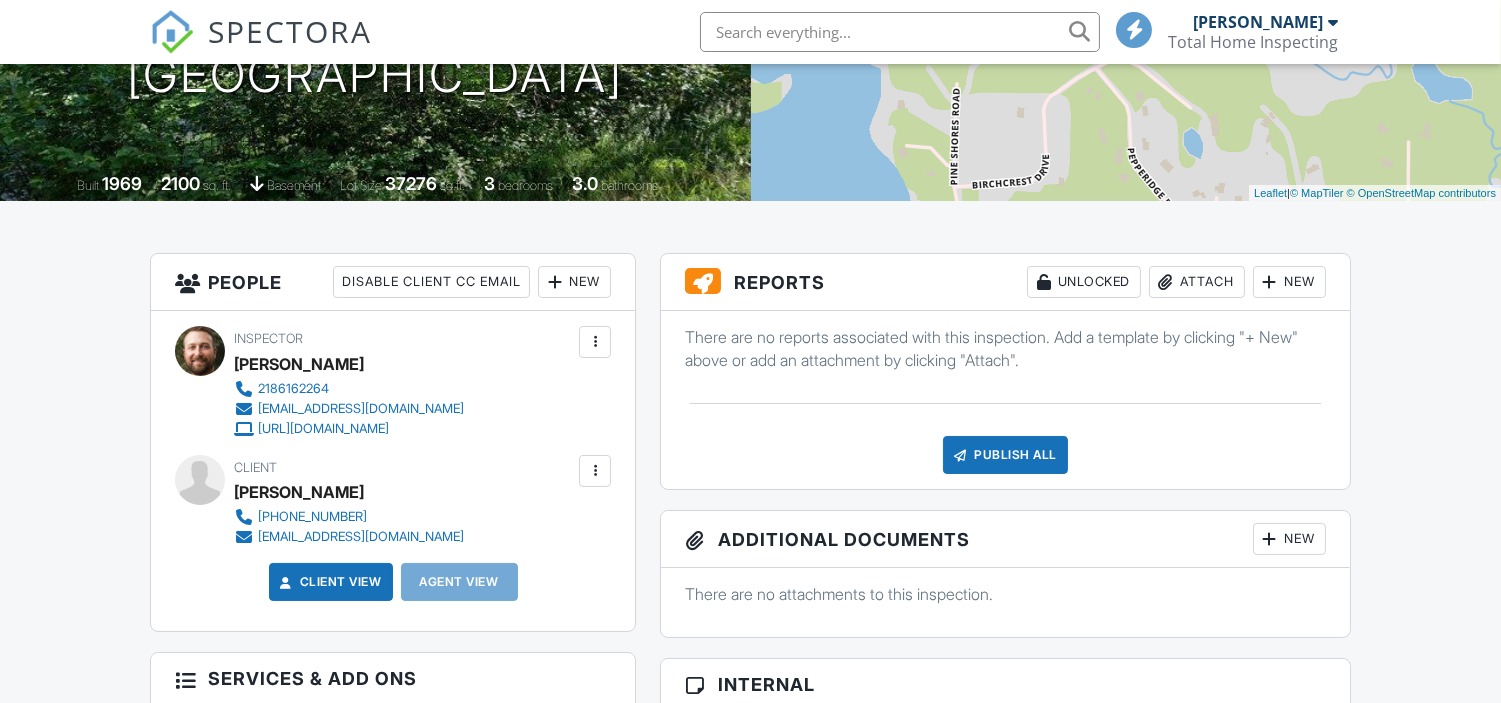 click on "Publish All" at bounding box center [1005, 455] 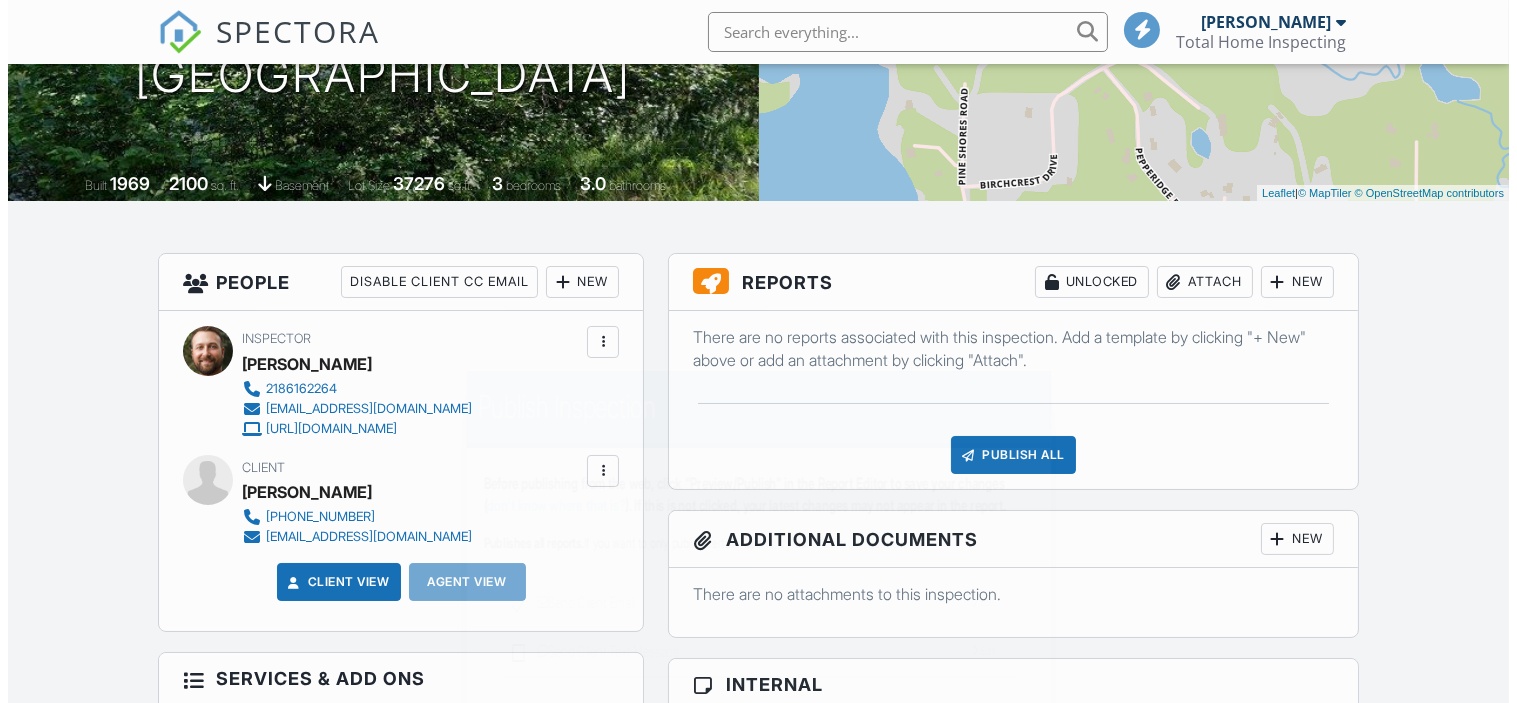 scroll, scrollTop: 333, scrollLeft: 0, axis: vertical 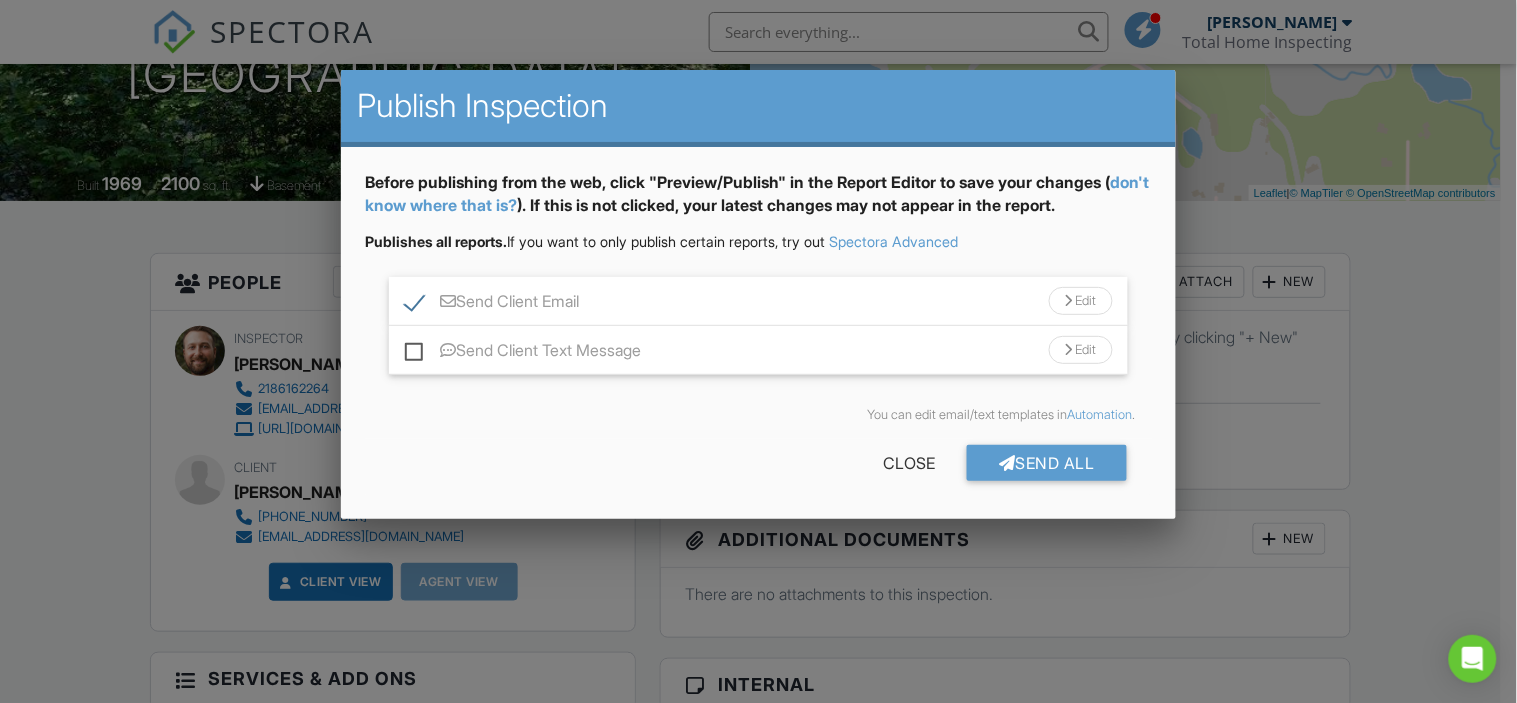 click on "Send Client Email" at bounding box center (492, 304) 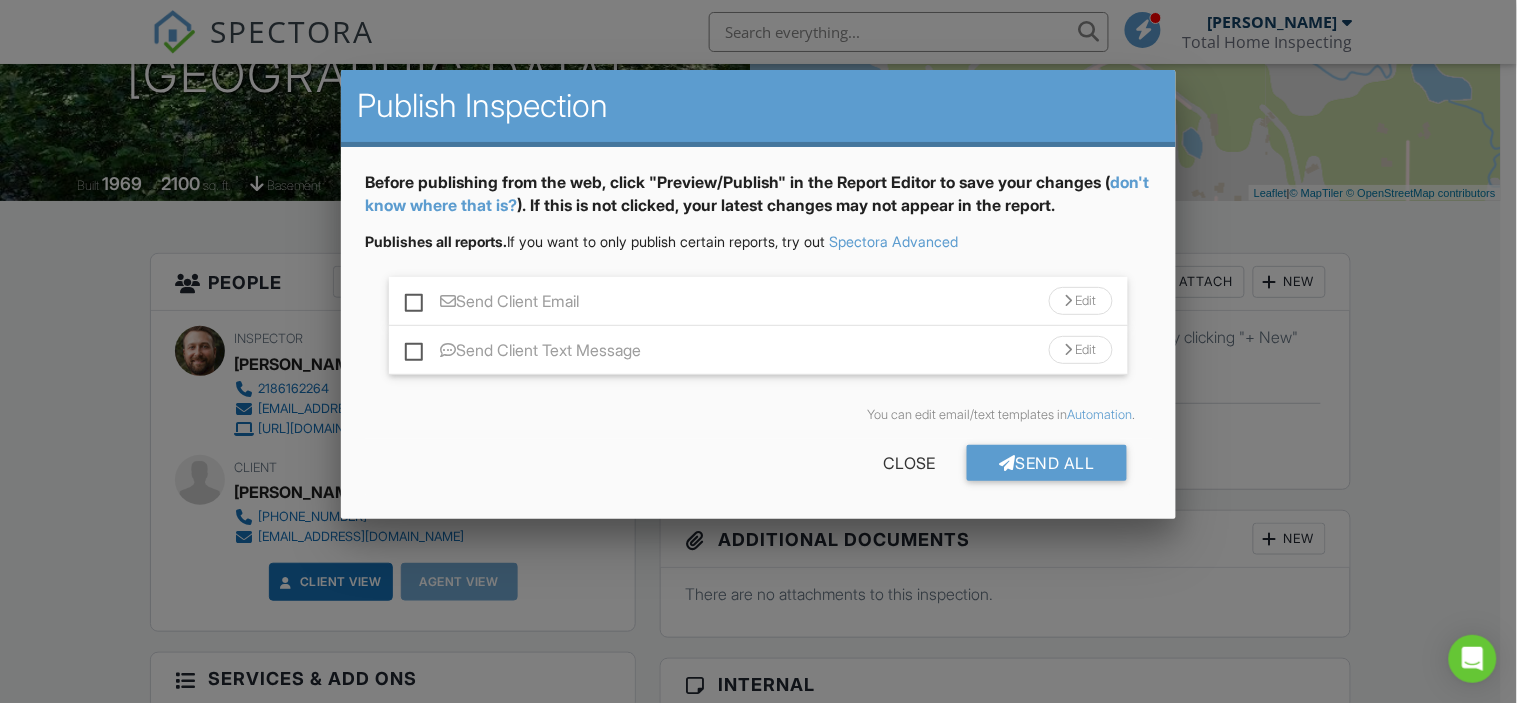 click on "Edit" at bounding box center [1081, 301] 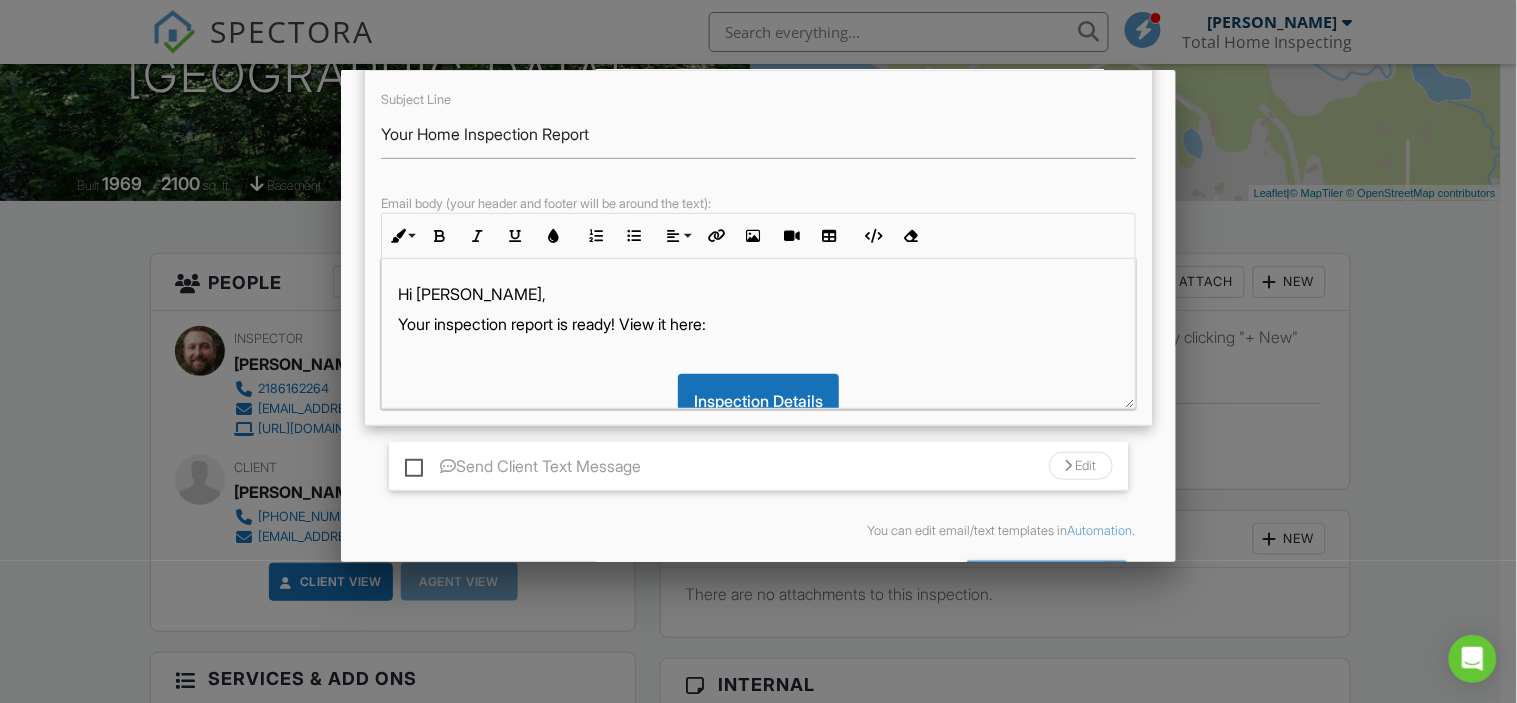 scroll, scrollTop: 216, scrollLeft: 0, axis: vertical 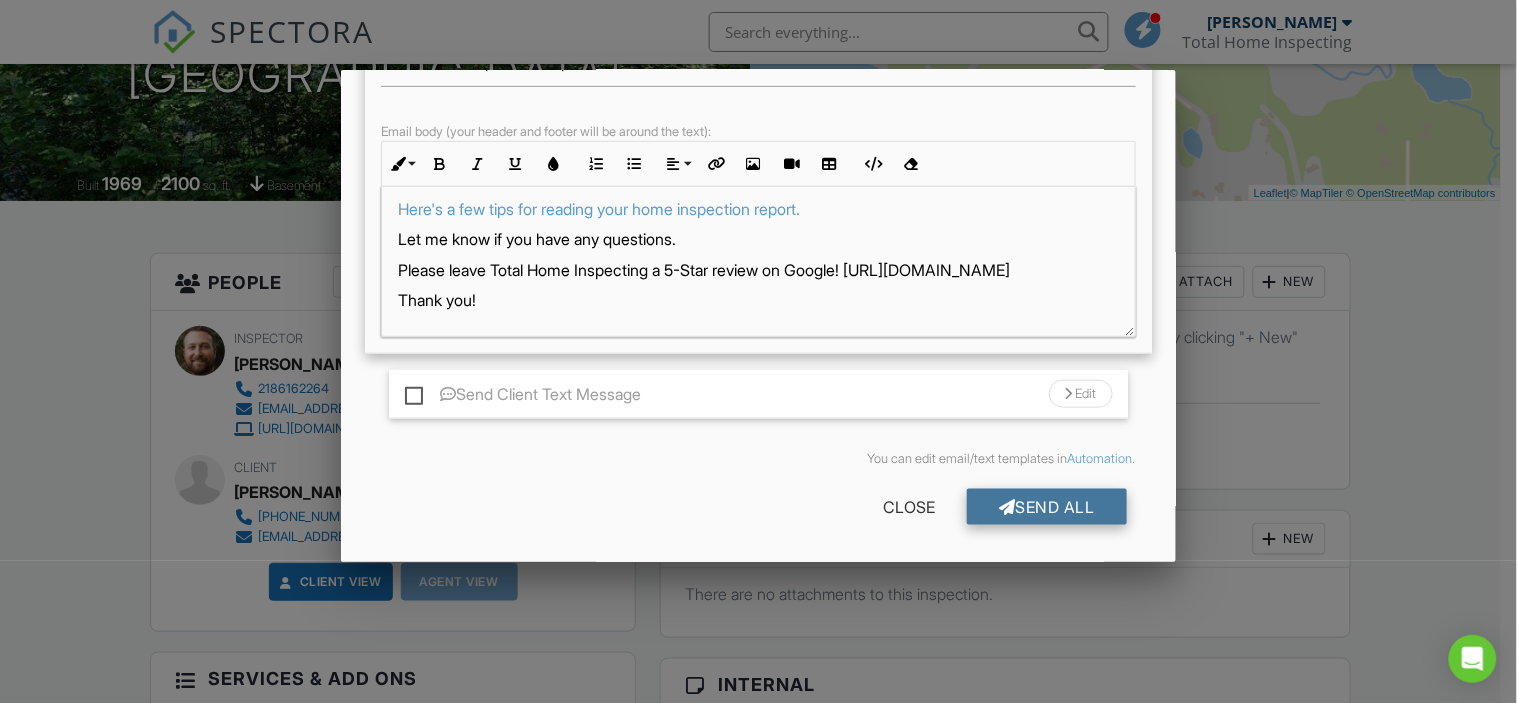 click at bounding box center (1007, 507) 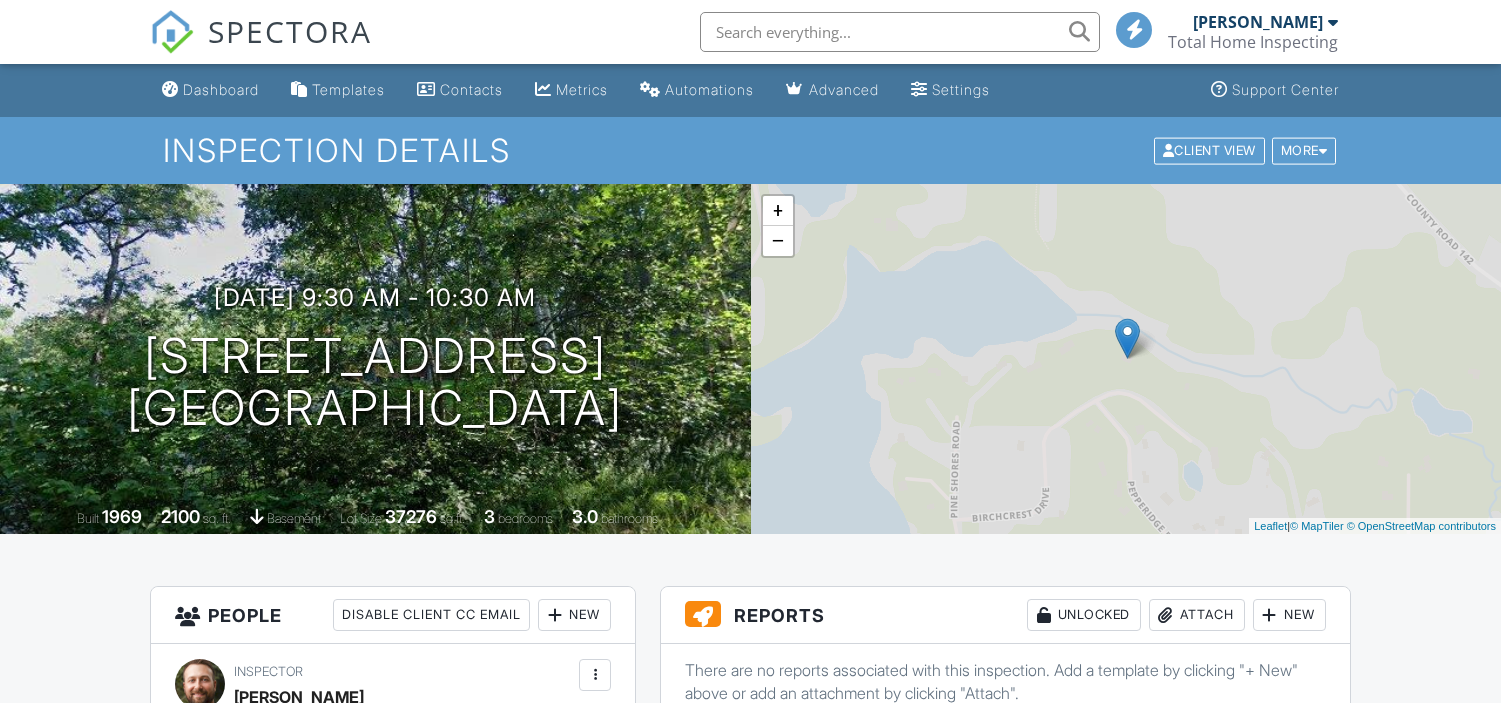 scroll, scrollTop: 670, scrollLeft: 0, axis: vertical 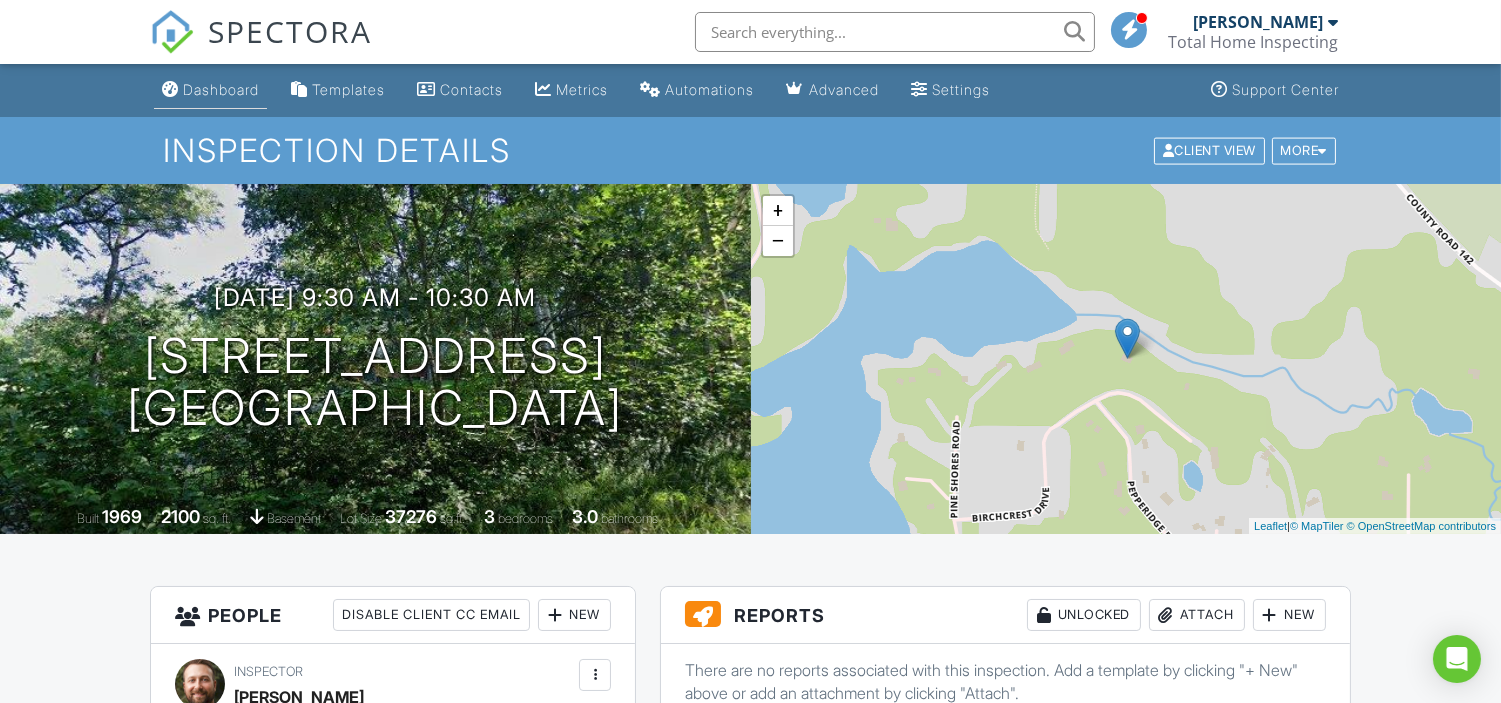 click on "Dashboard" at bounding box center [210, 90] 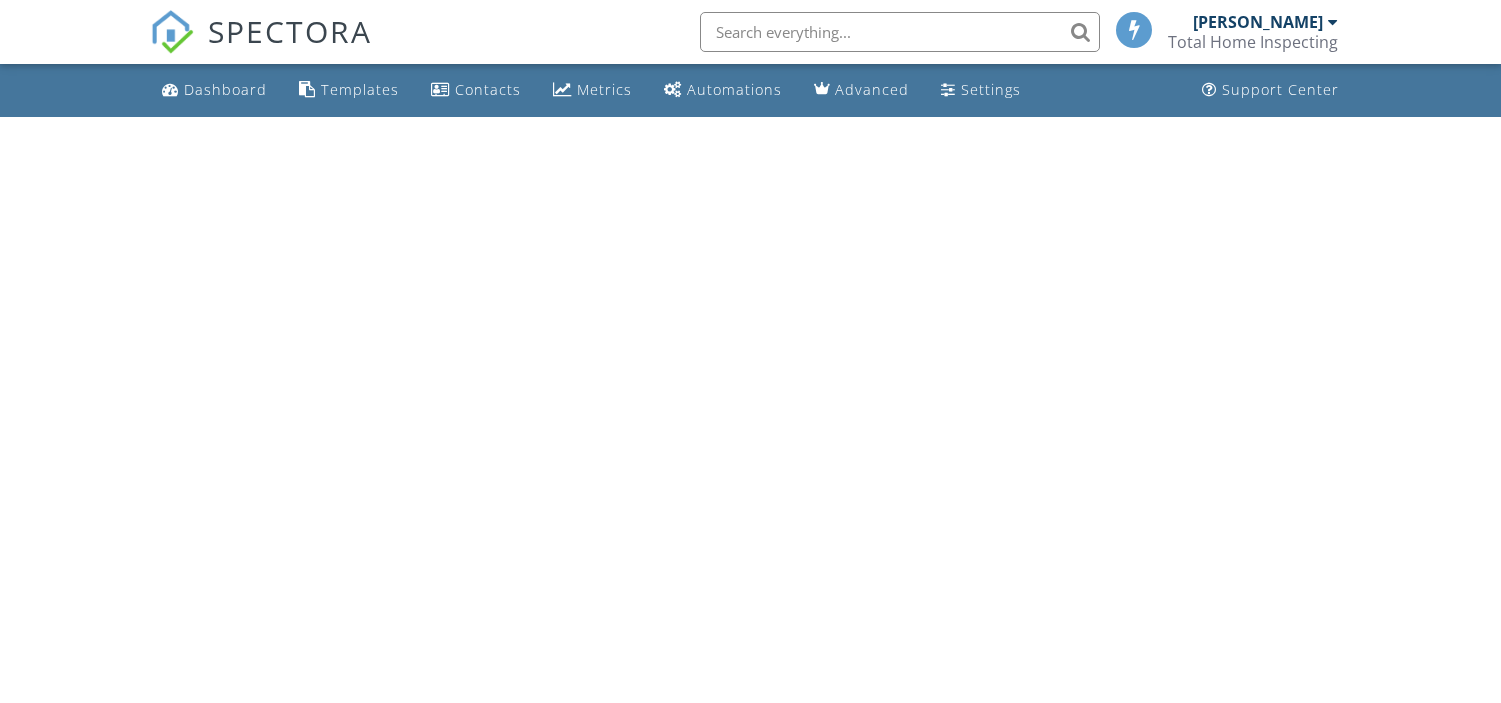 scroll, scrollTop: 0, scrollLeft: 0, axis: both 